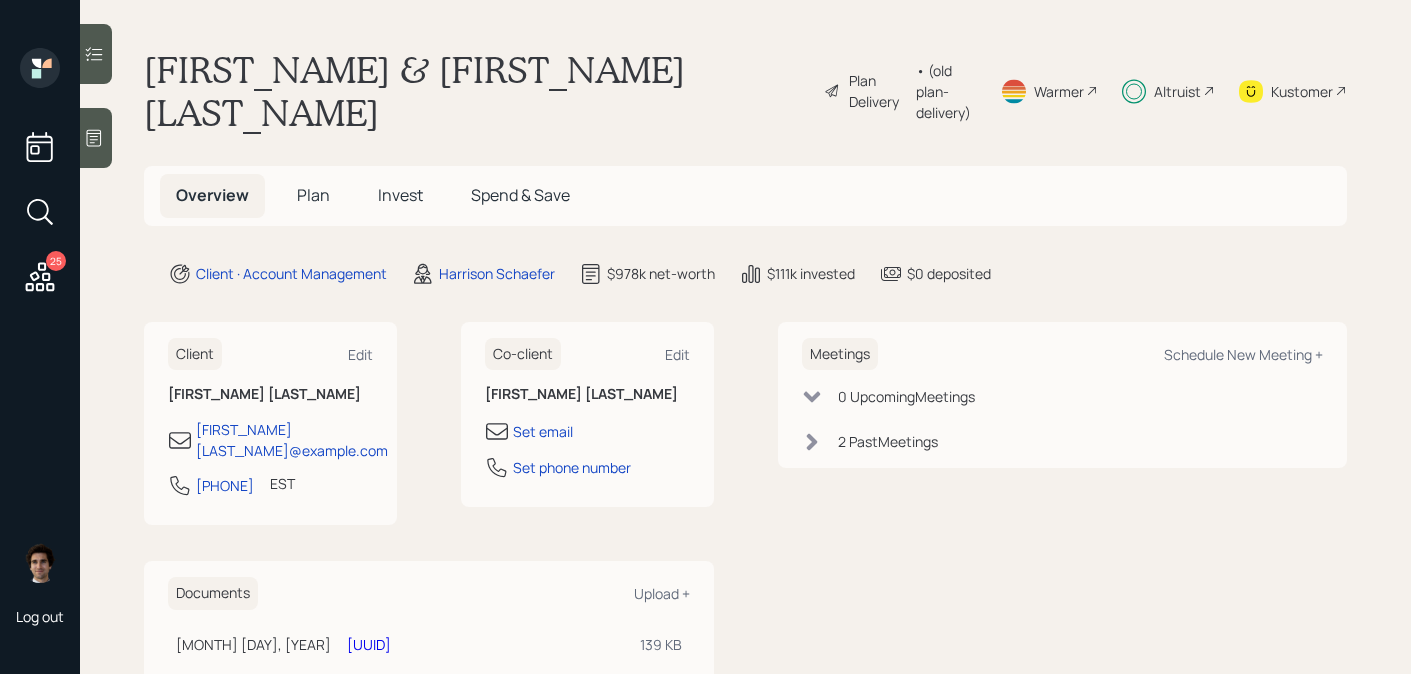 scroll, scrollTop: 0, scrollLeft: 0, axis: both 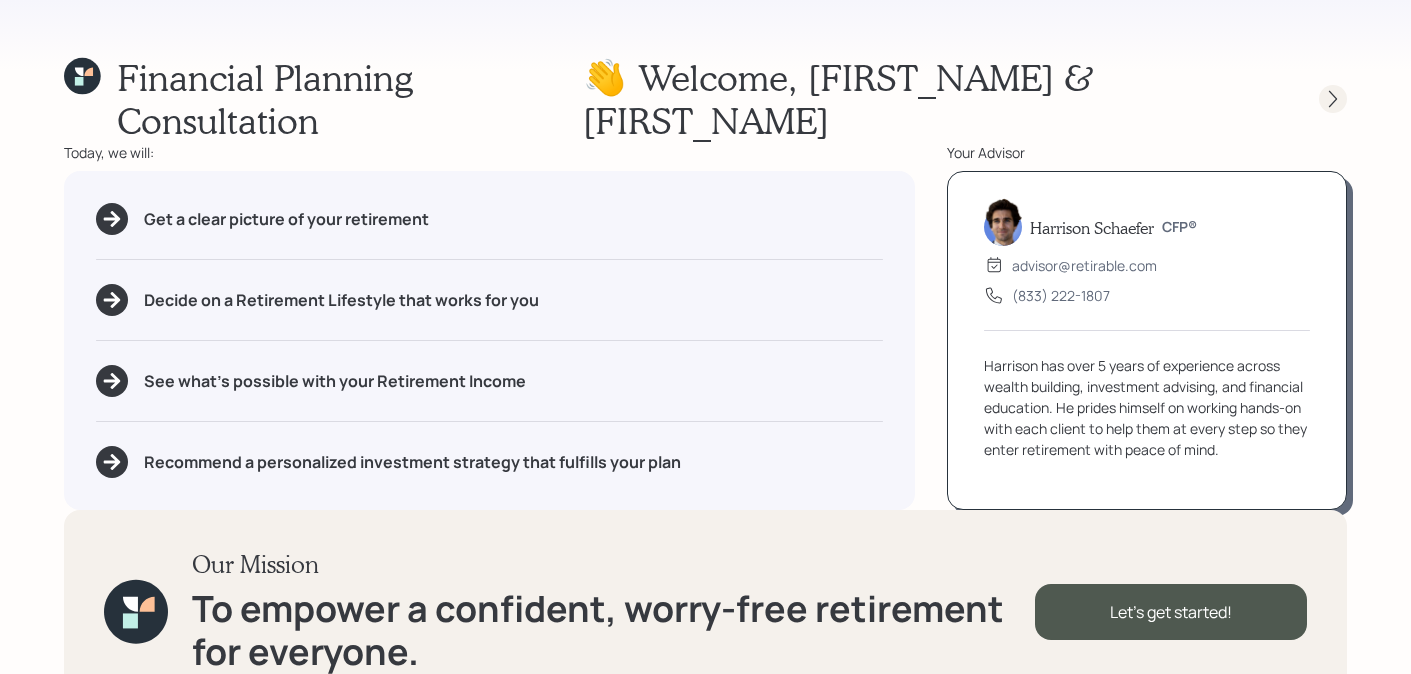 click 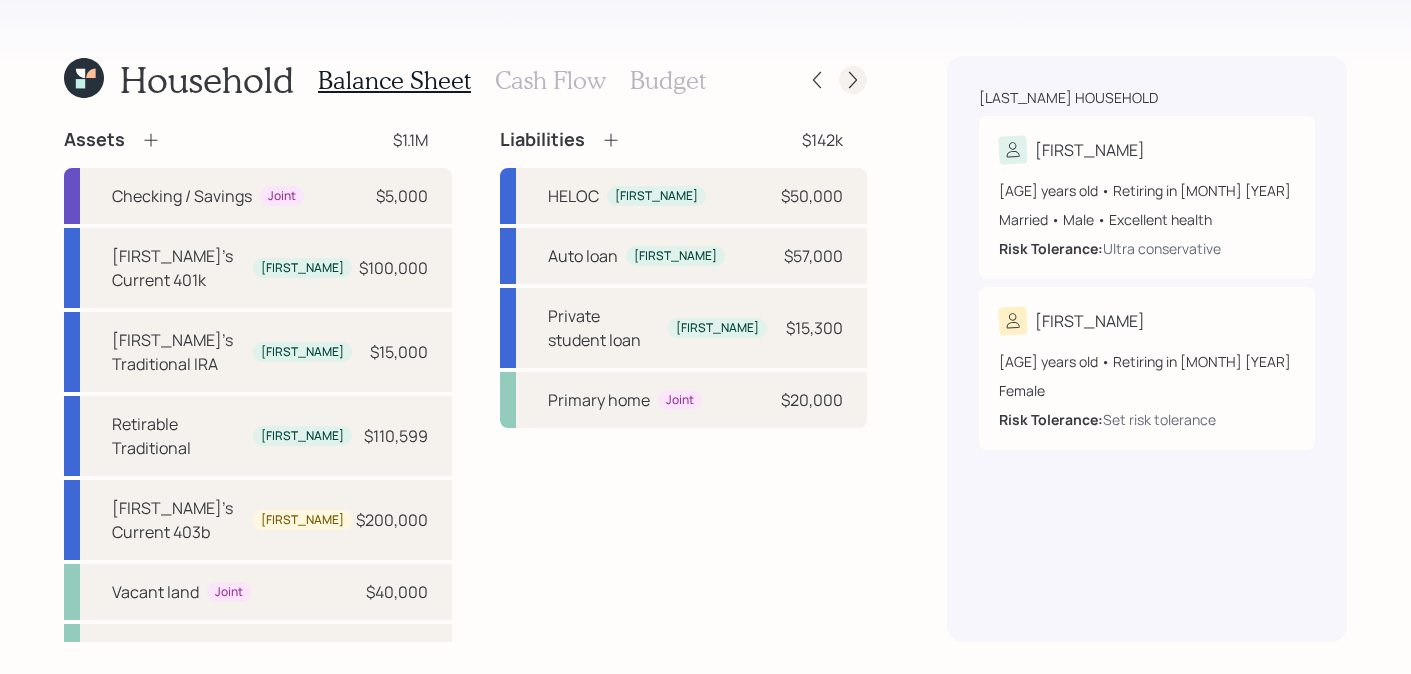 click at bounding box center [853, 80] 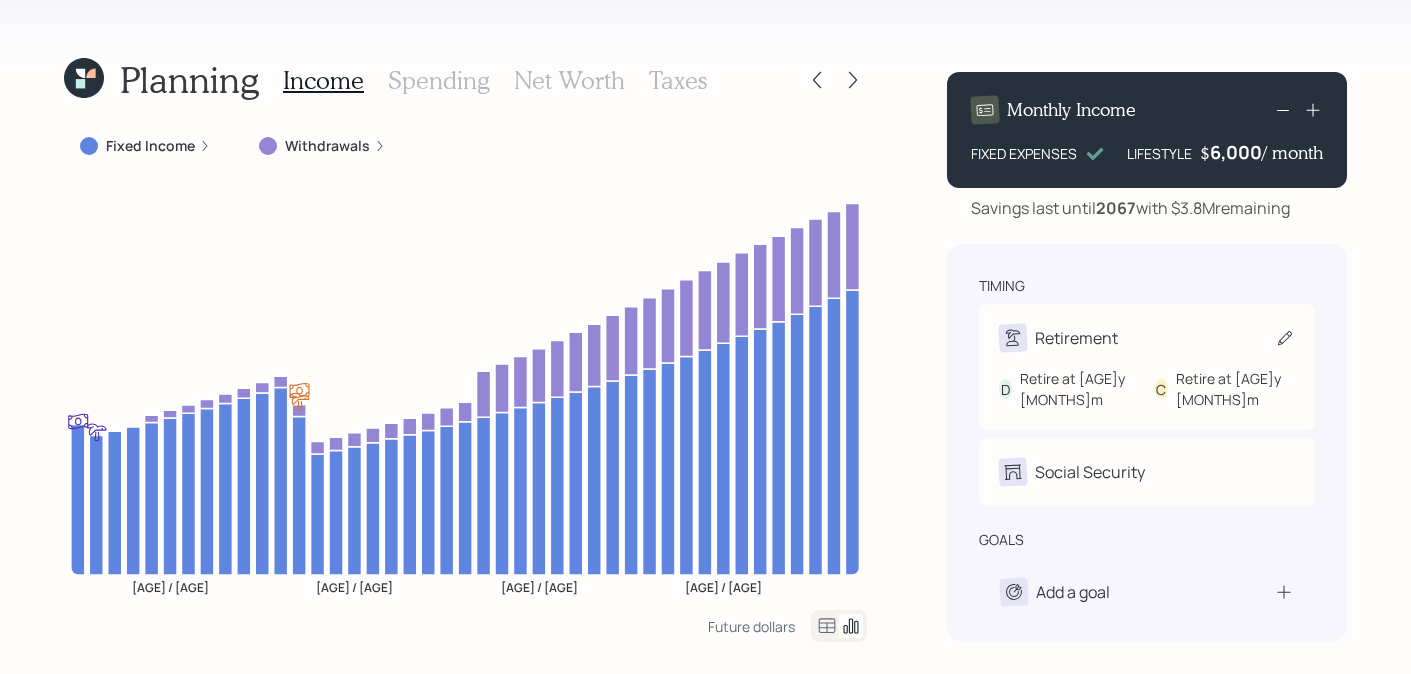 click on "Retirement" at bounding box center [1147, 338] 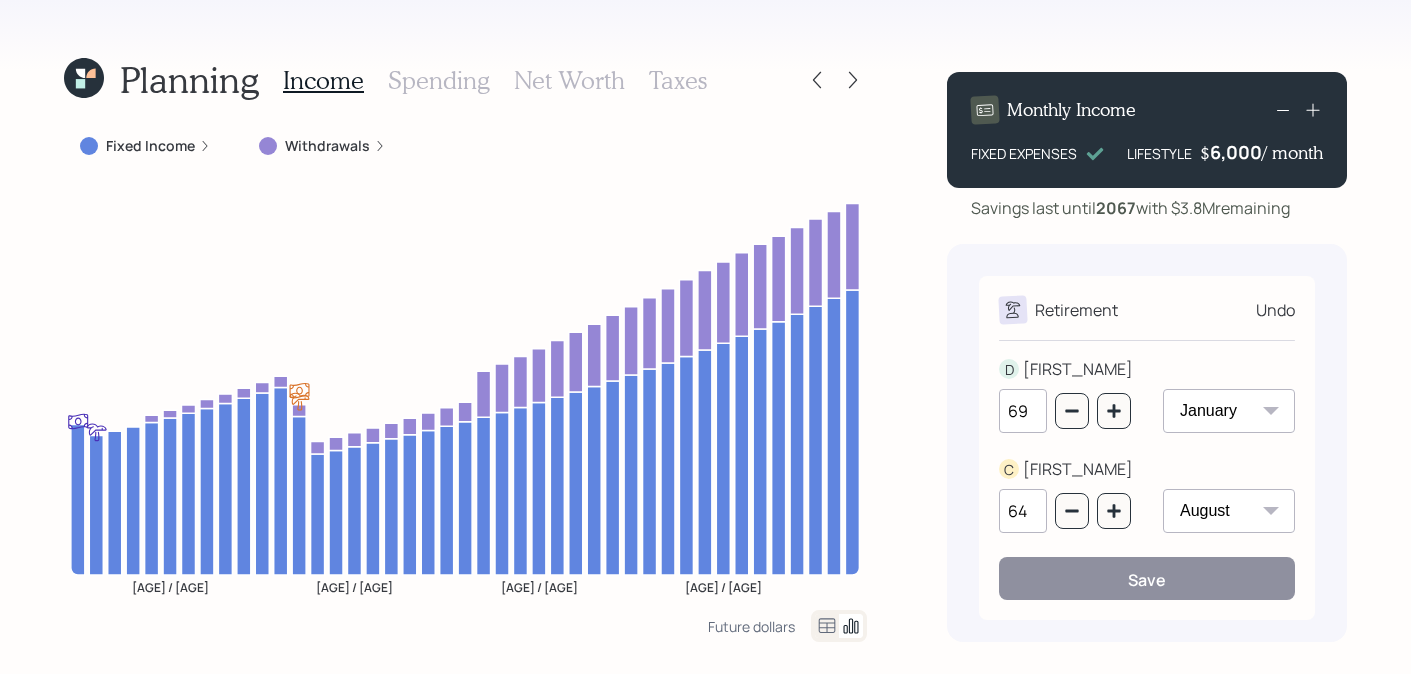 click on "January February March April May June July August September October November December" at bounding box center [1229, 411] 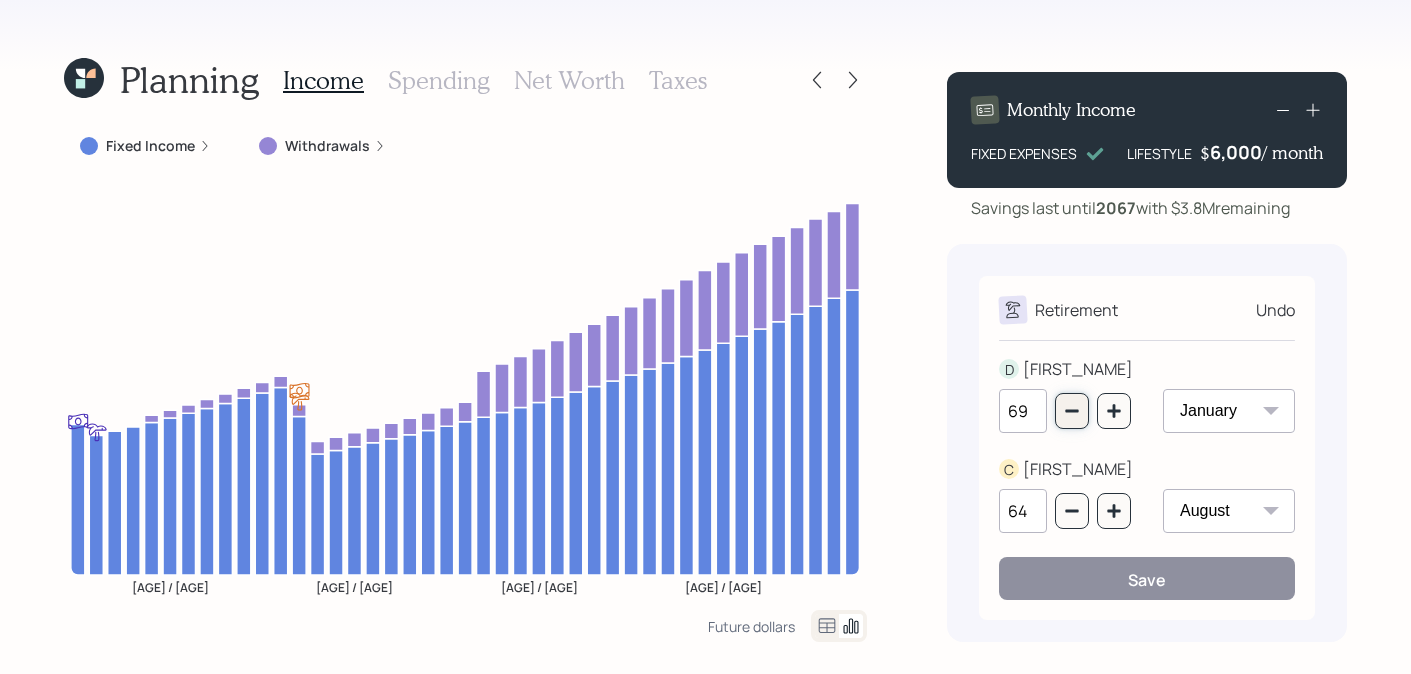 click 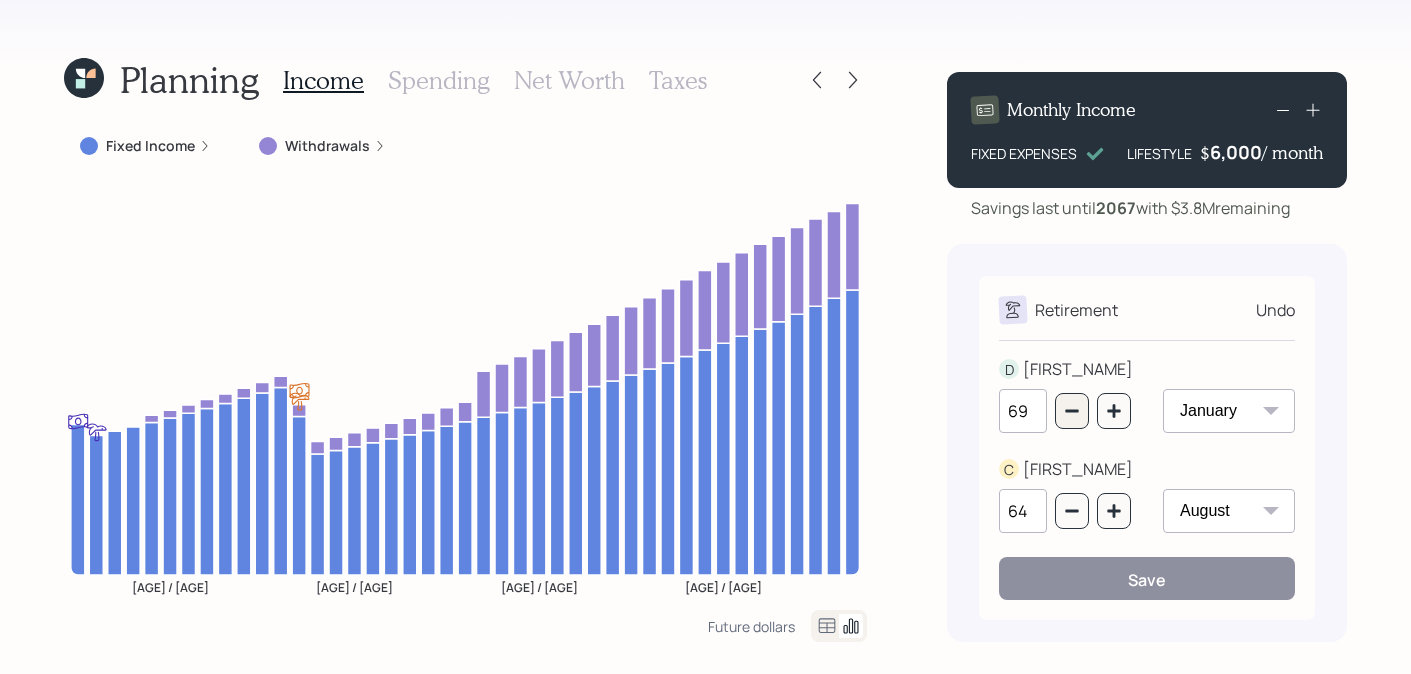 type on "68" 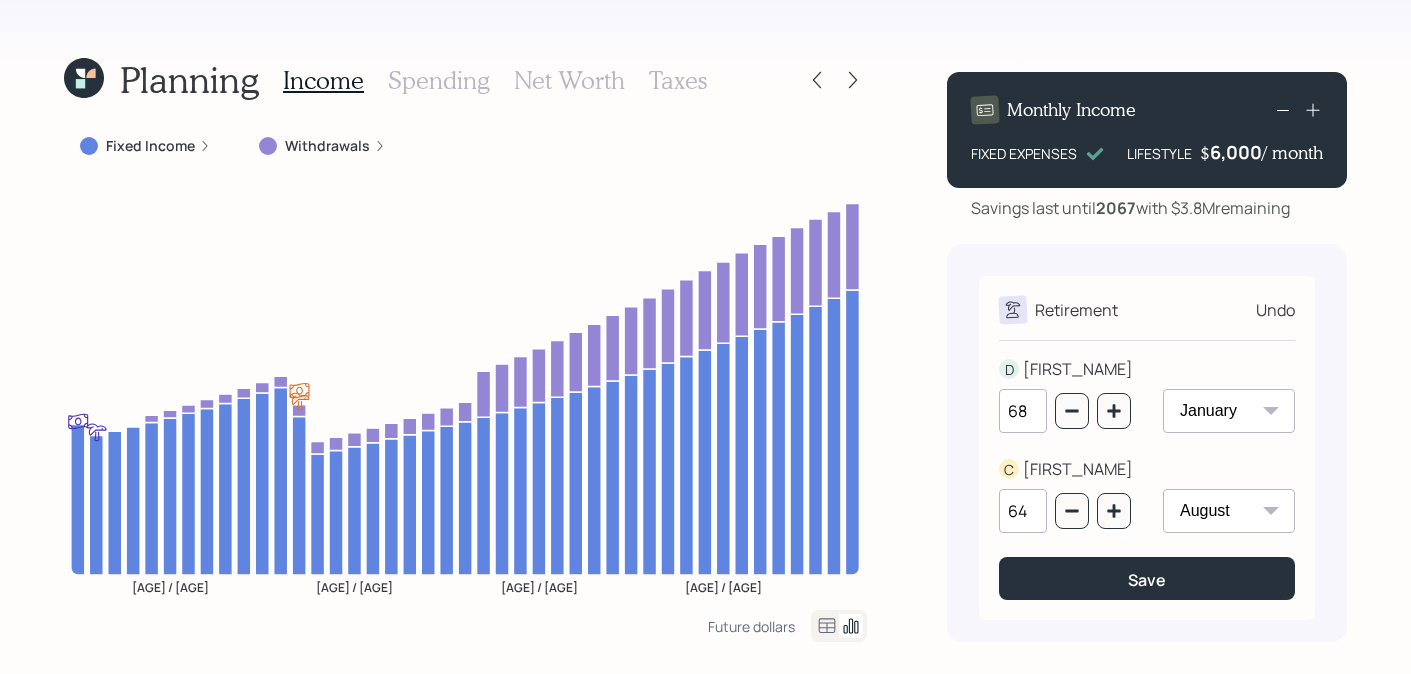click on "January February March April May June July August September October November December" at bounding box center (1229, 411) 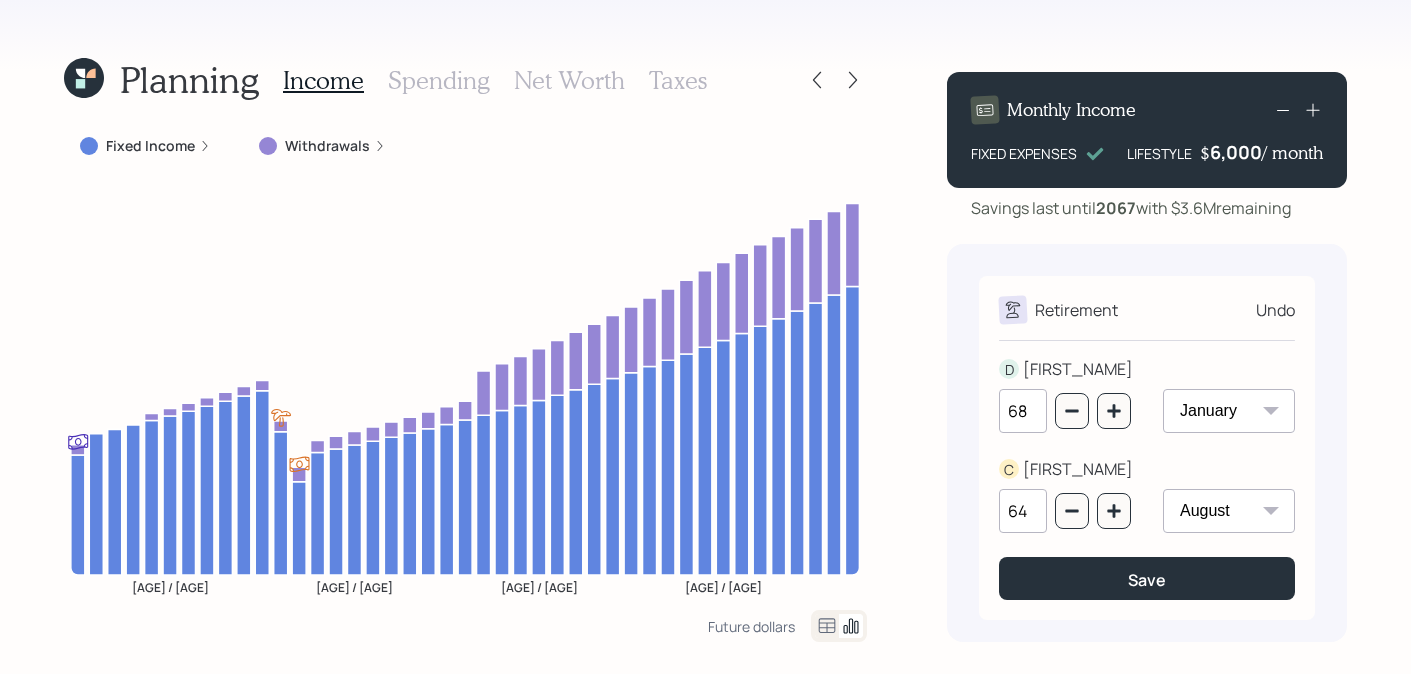 select on "7" 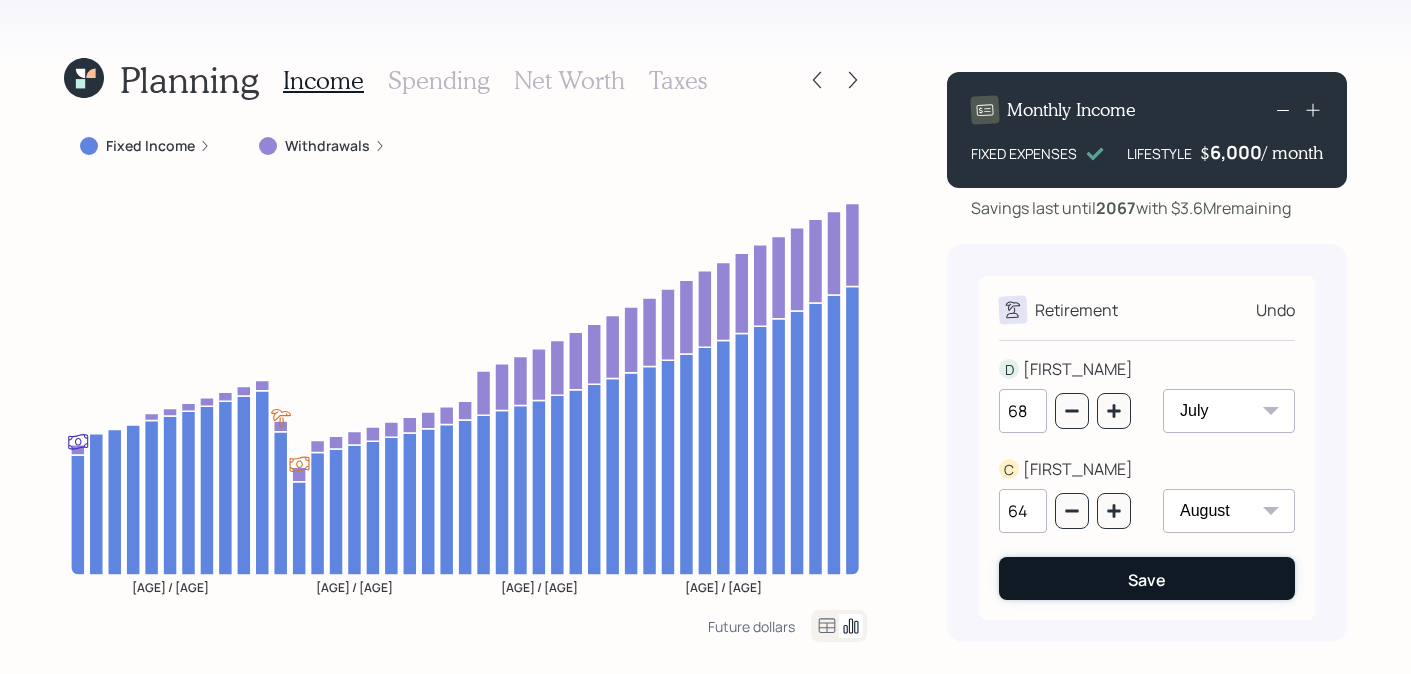 click on "Save" at bounding box center (1147, 578) 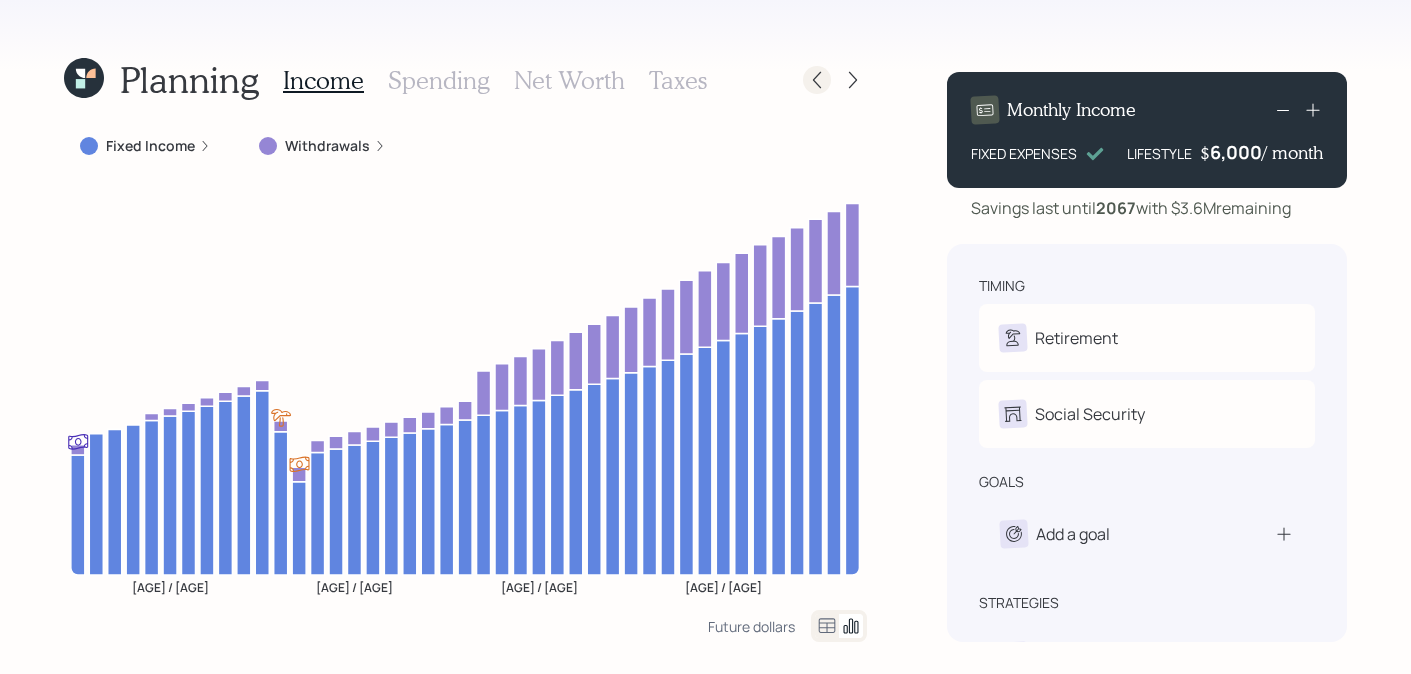 click 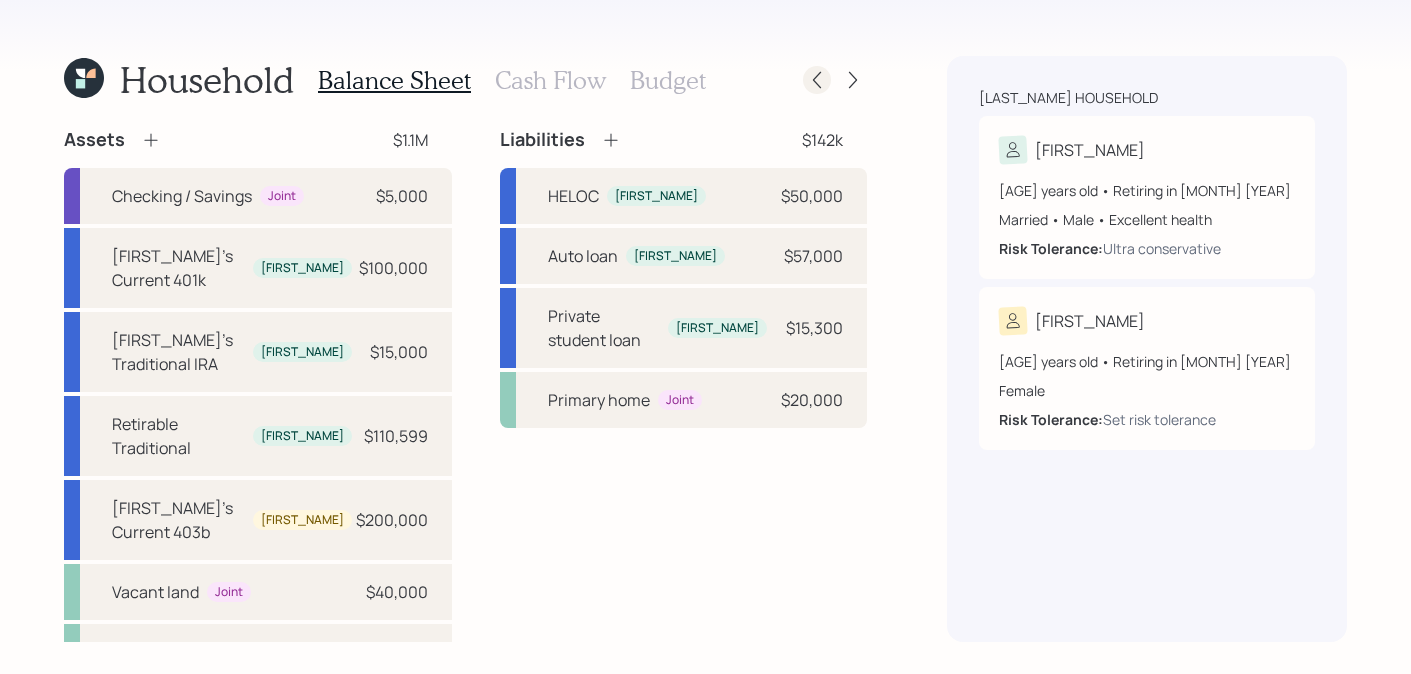 click 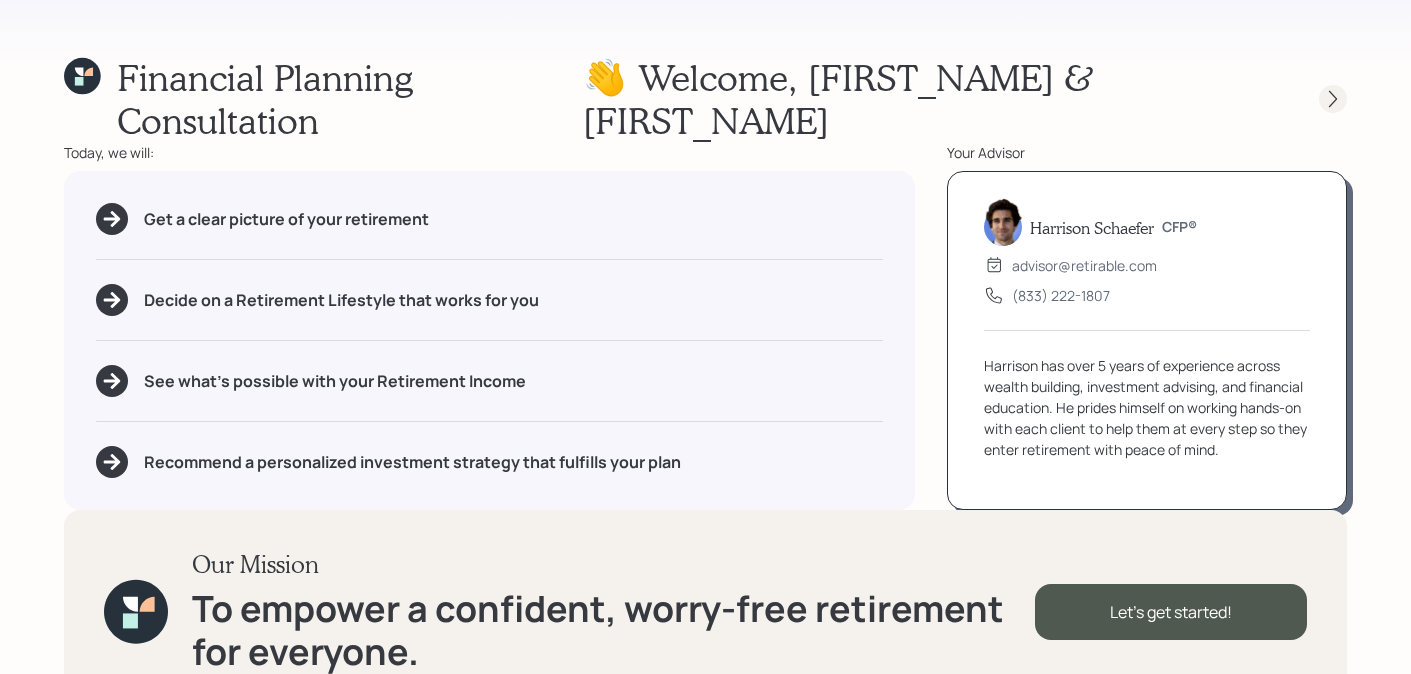 click 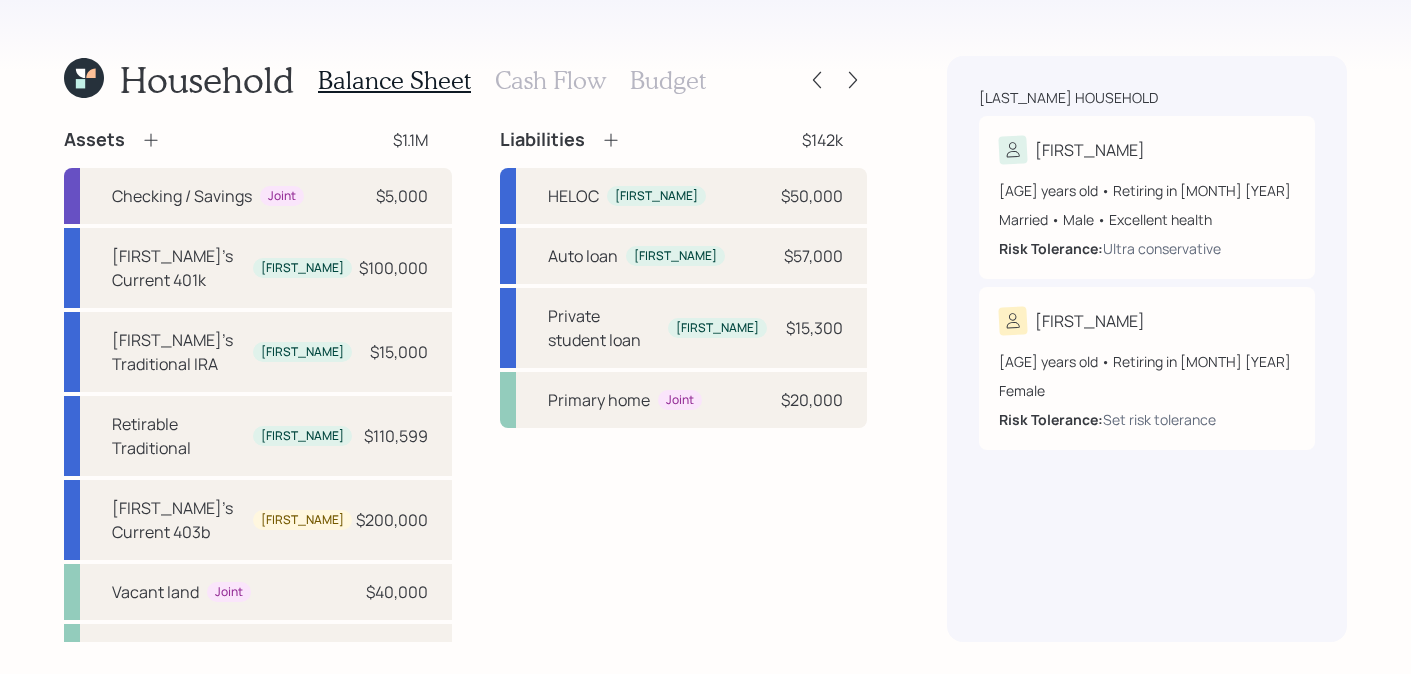 click 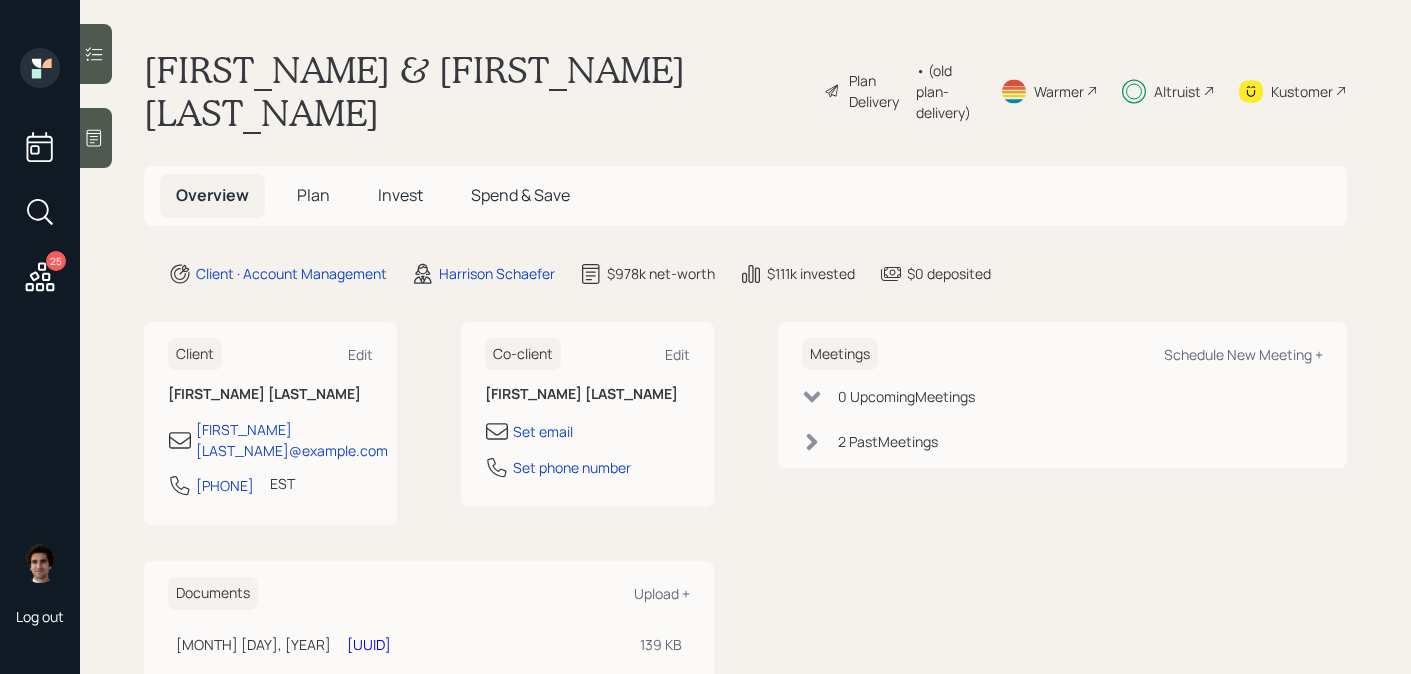 click on "Invest" at bounding box center [400, 195] 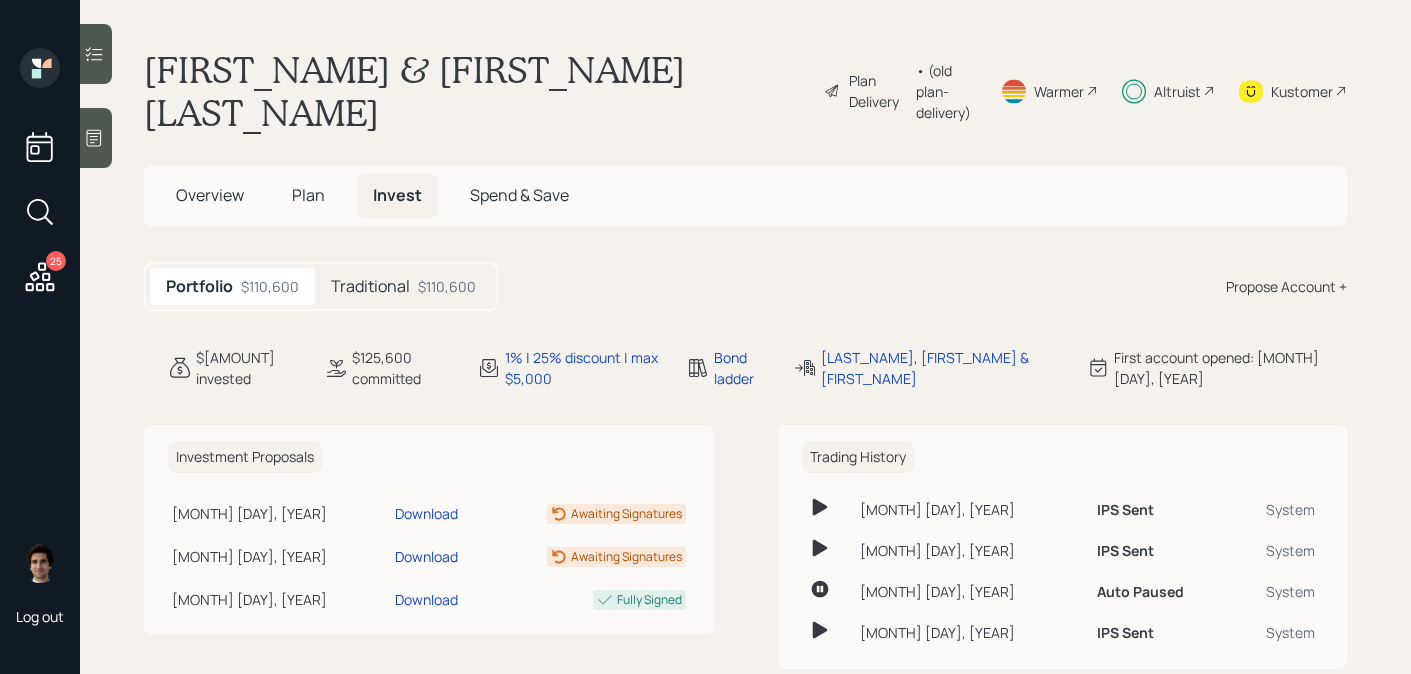 click on "Altruist" at bounding box center [1177, 91] 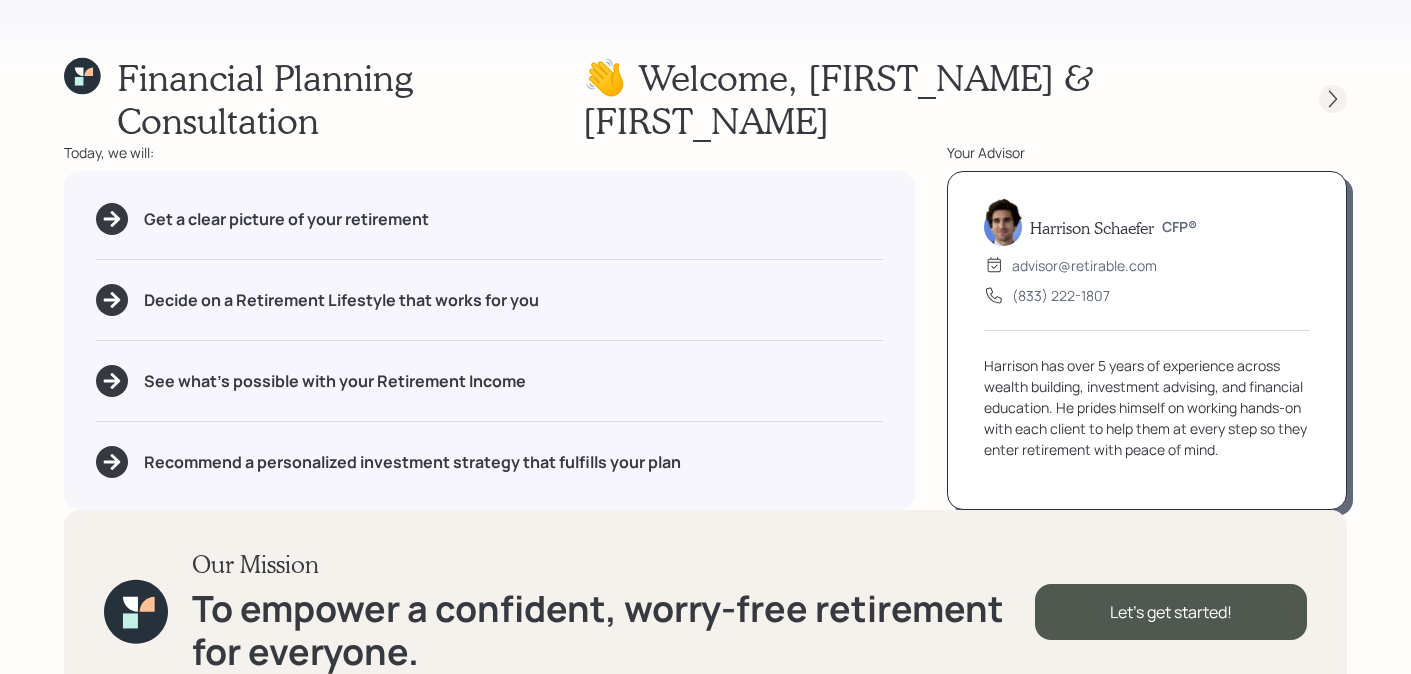 click 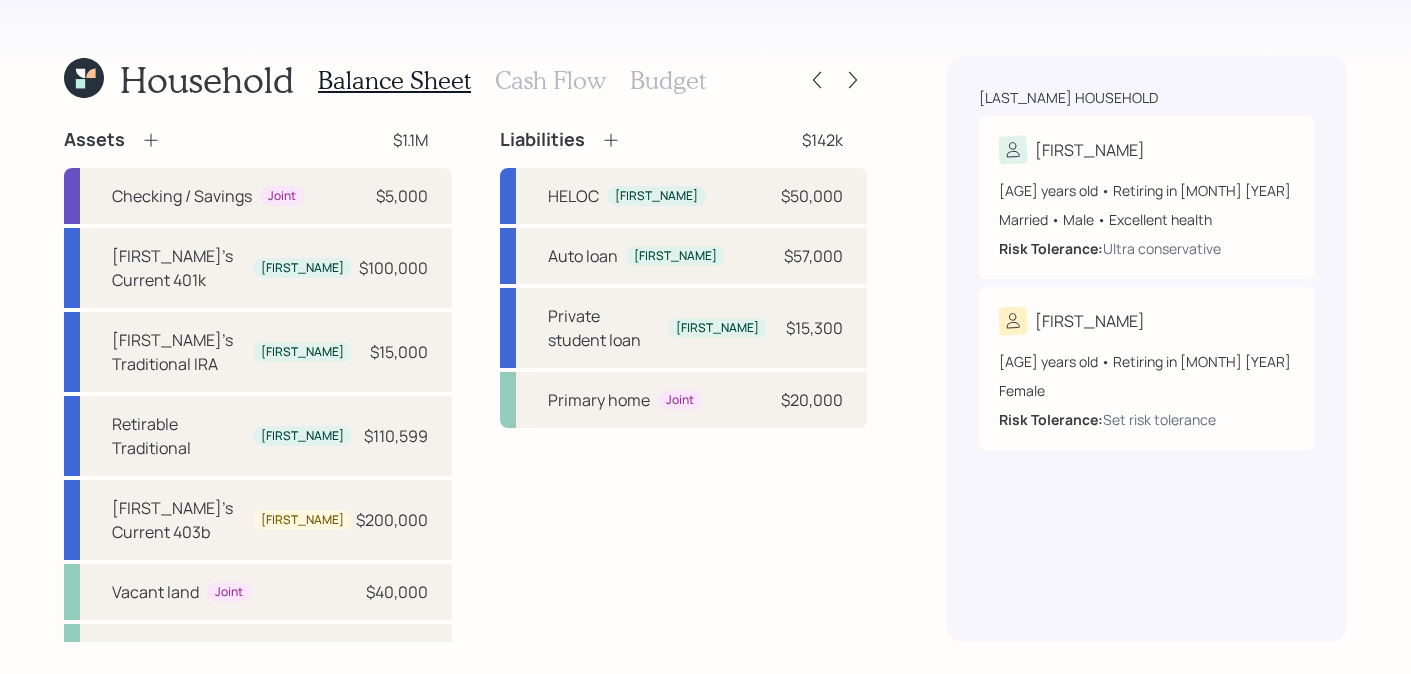 click on "Cash Flow" at bounding box center (550, 80) 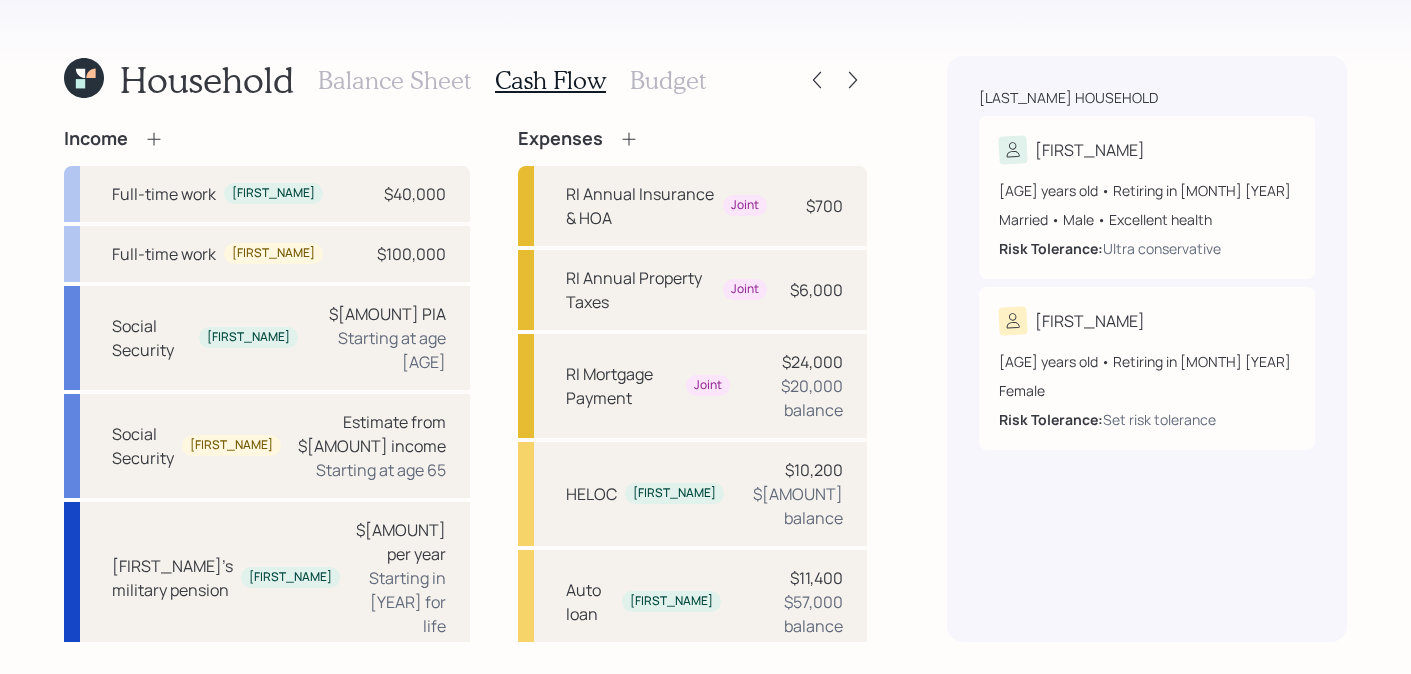 click on "Balance Sheet" at bounding box center (394, 80) 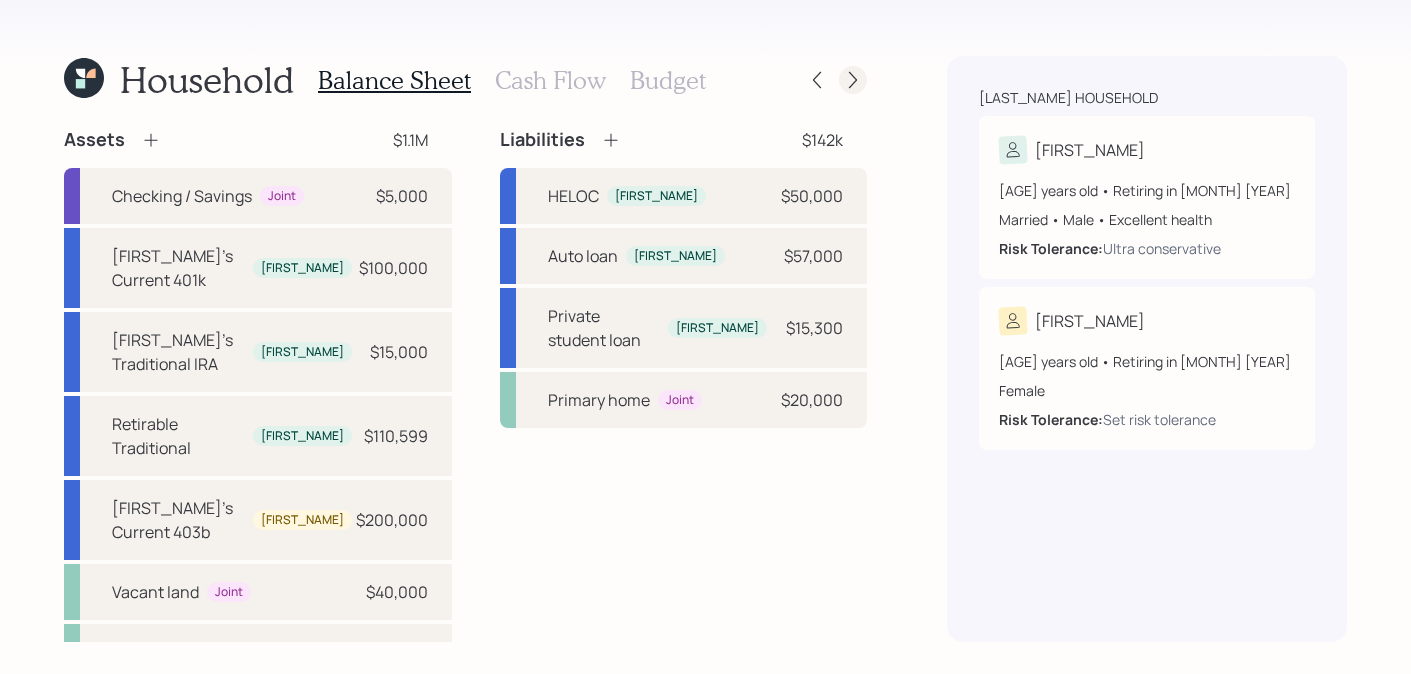 click 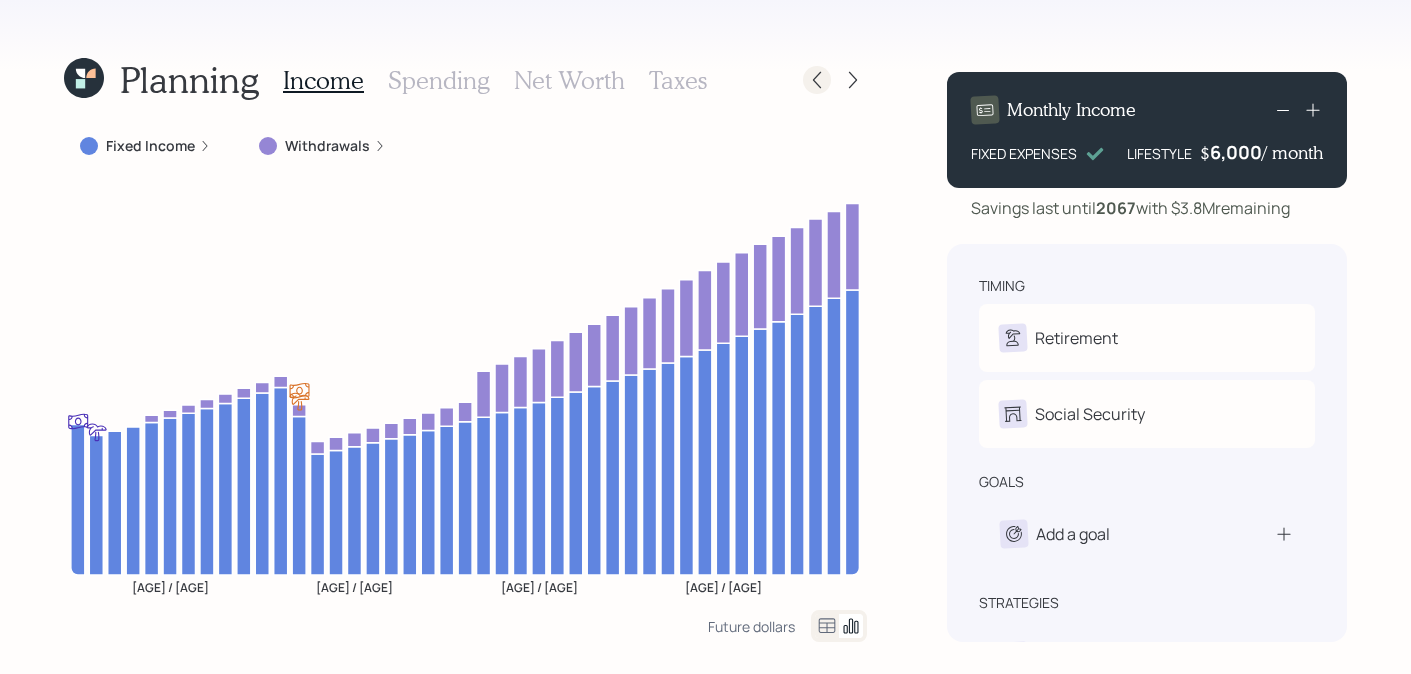 click 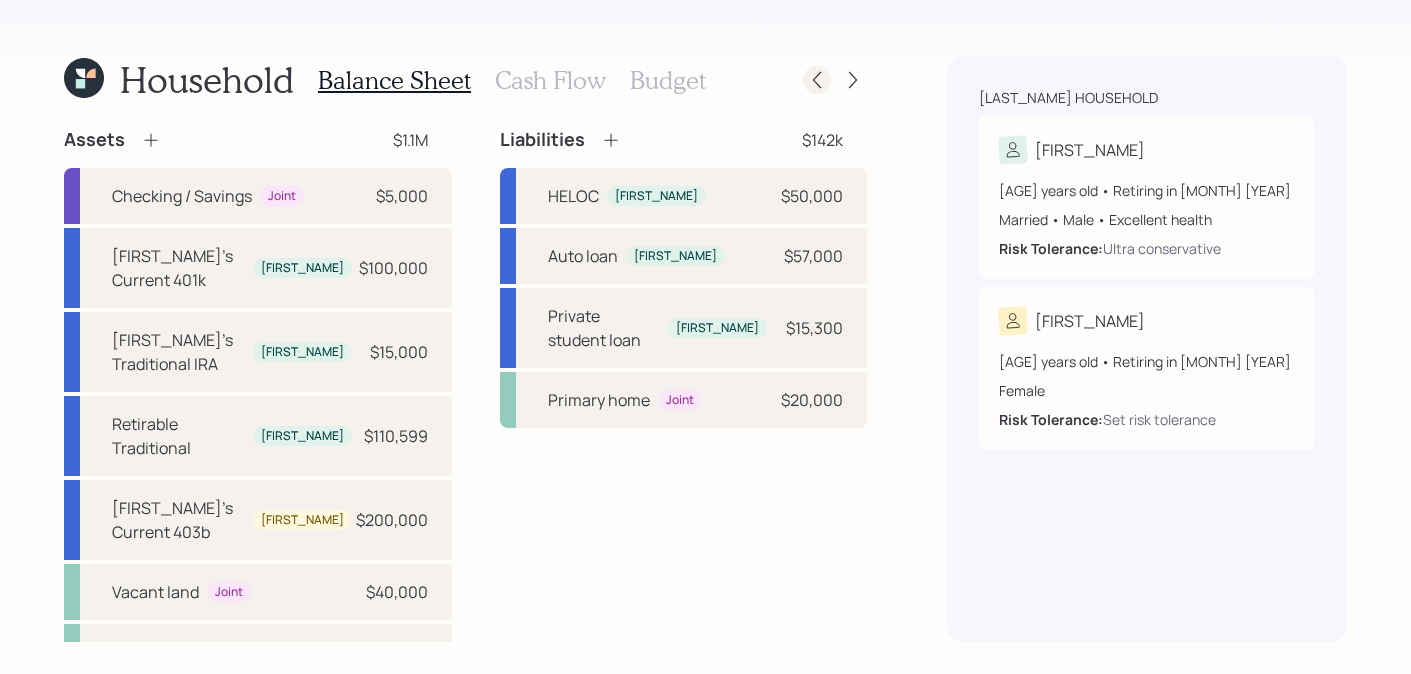 click 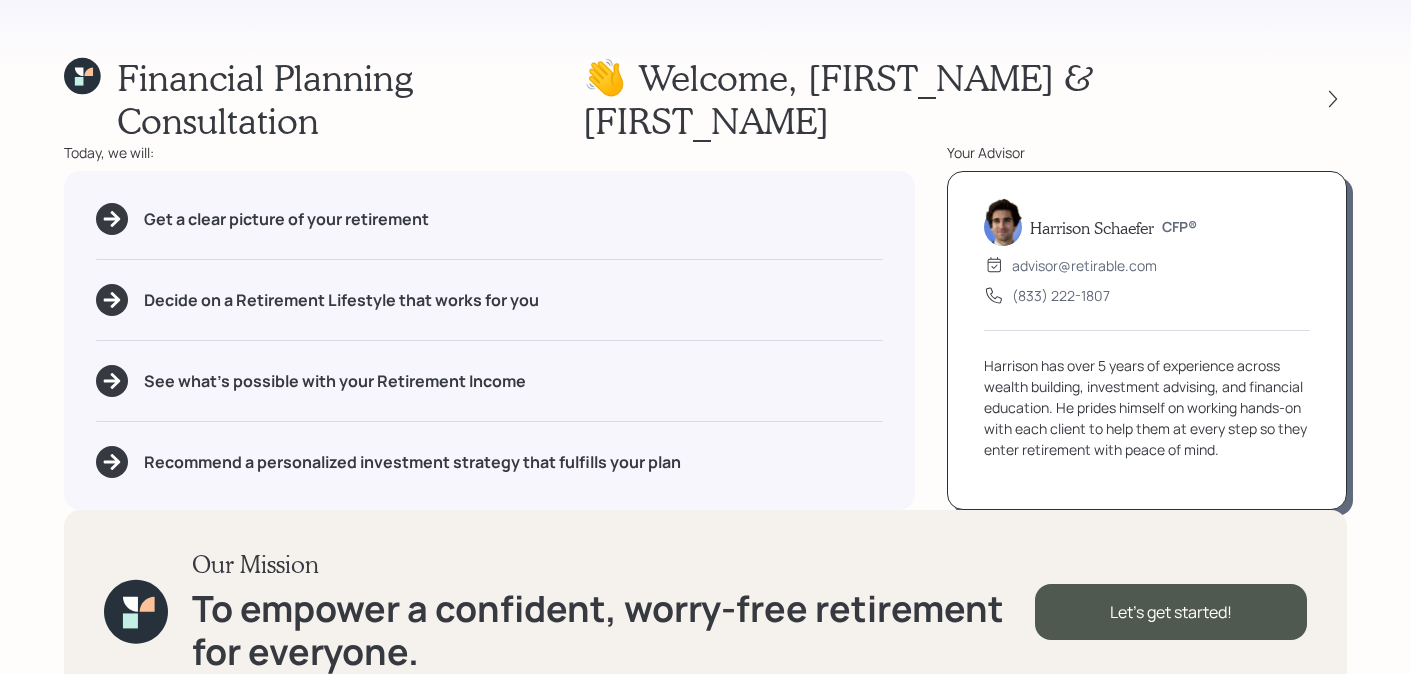 click 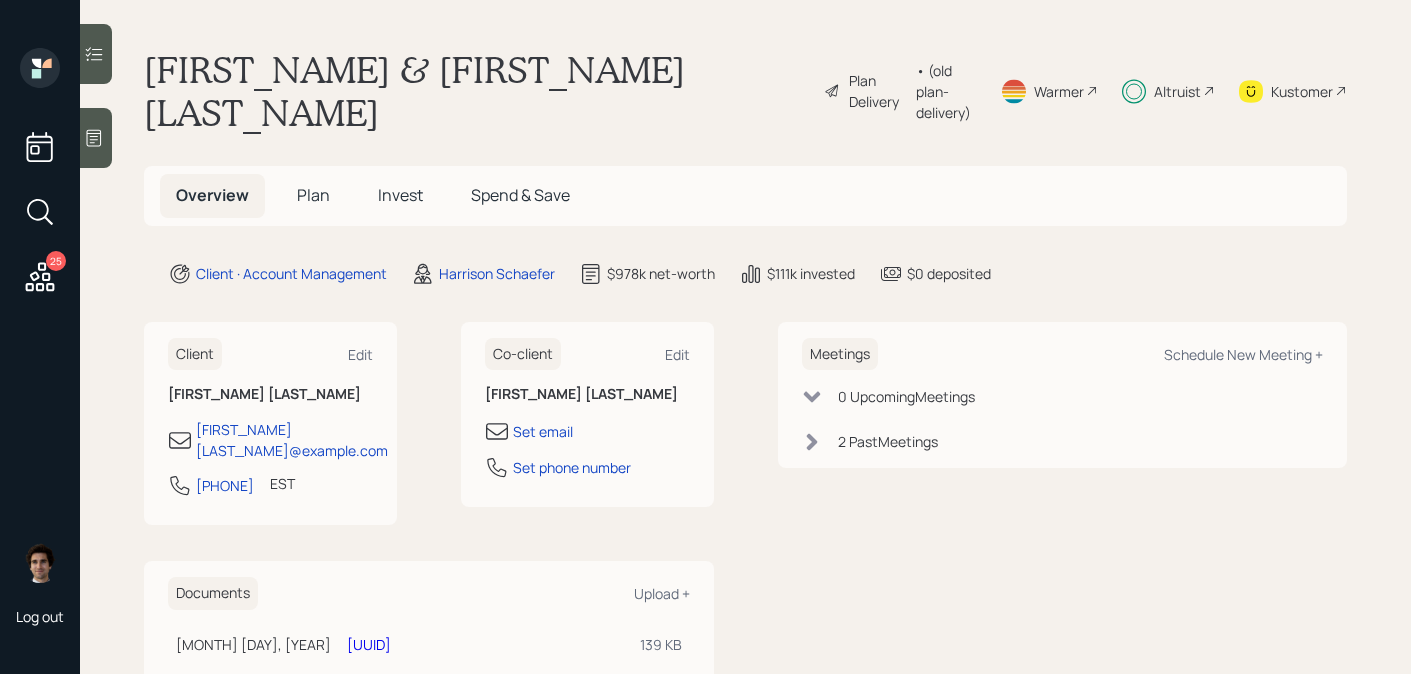 click on "Invest" at bounding box center [400, 195] 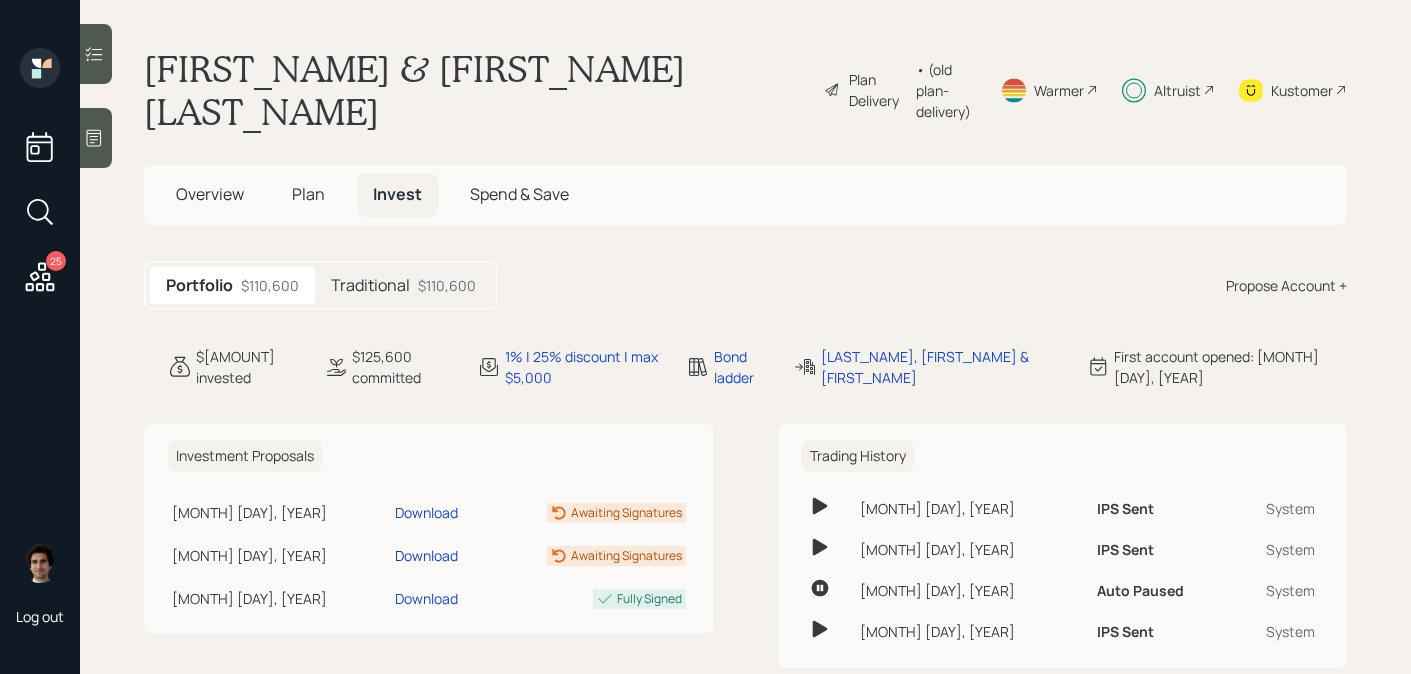scroll, scrollTop: 0, scrollLeft: 0, axis: both 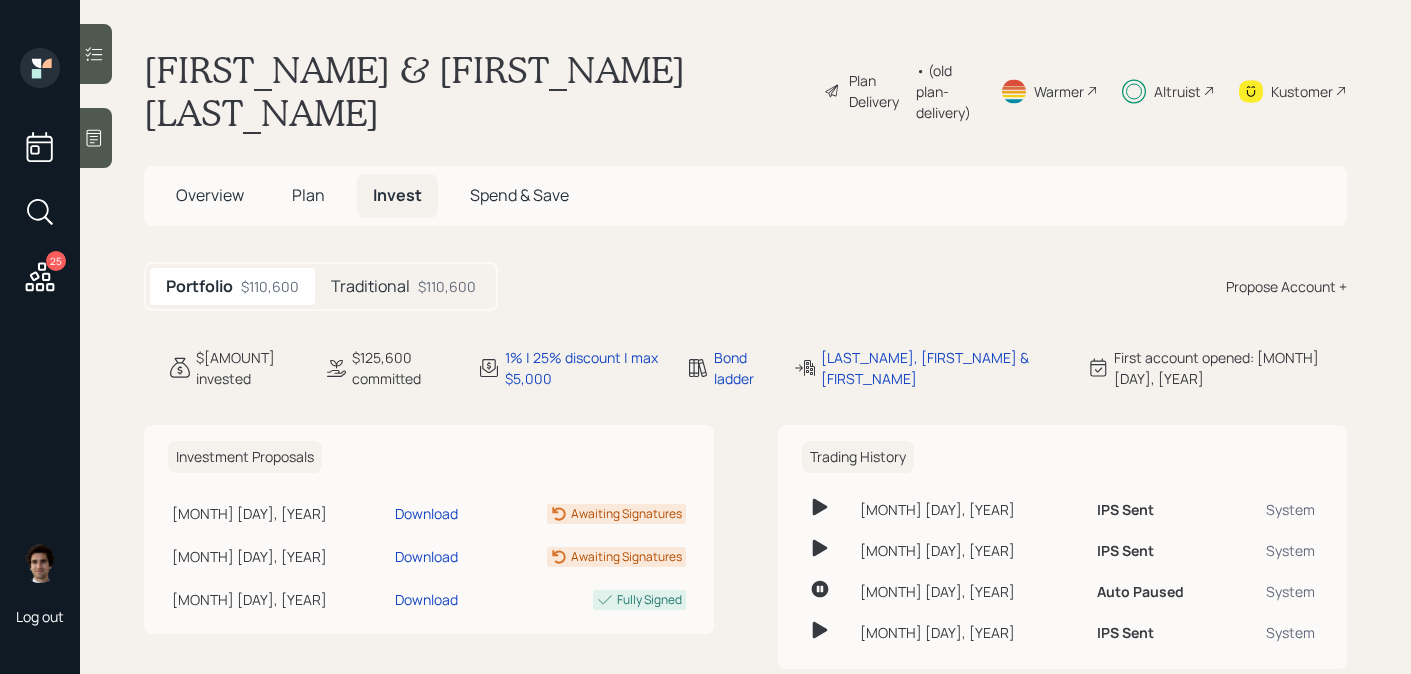 click on "$110,600" at bounding box center (447, 286) 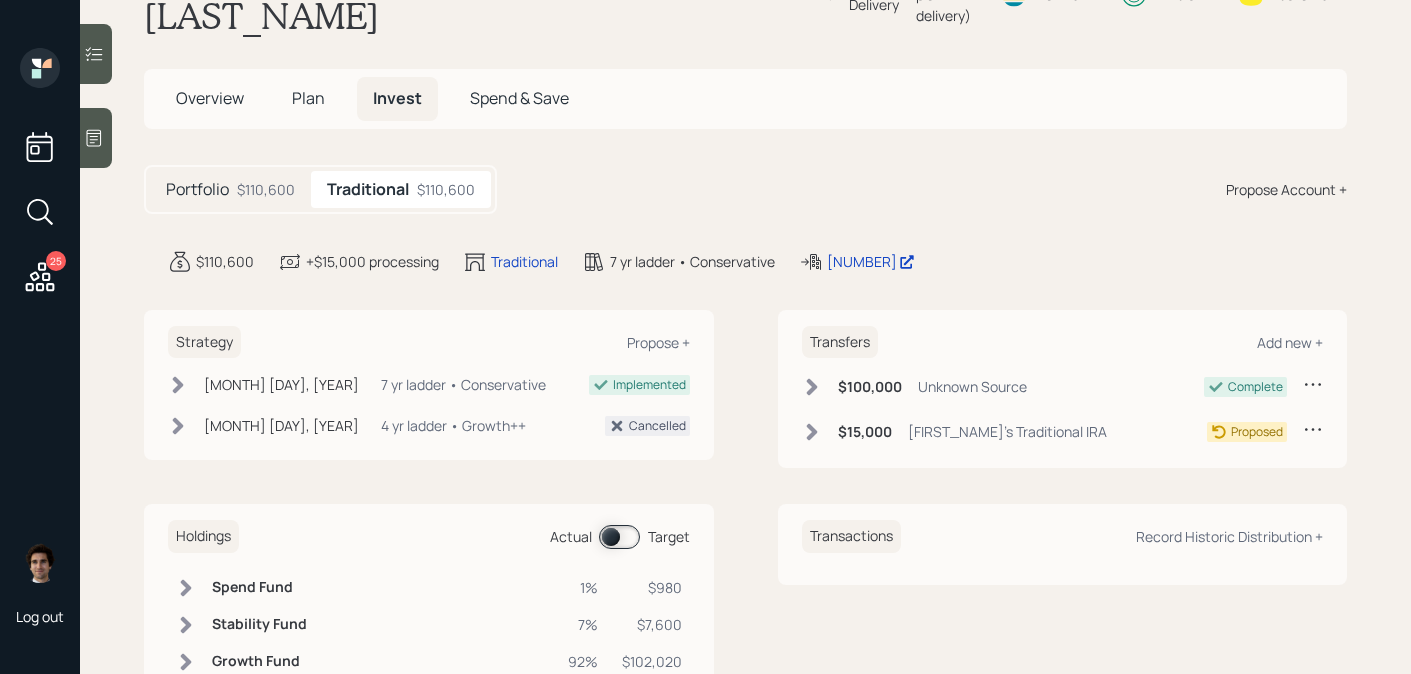 scroll, scrollTop: 133, scrollLeft: 0, axis: vertical 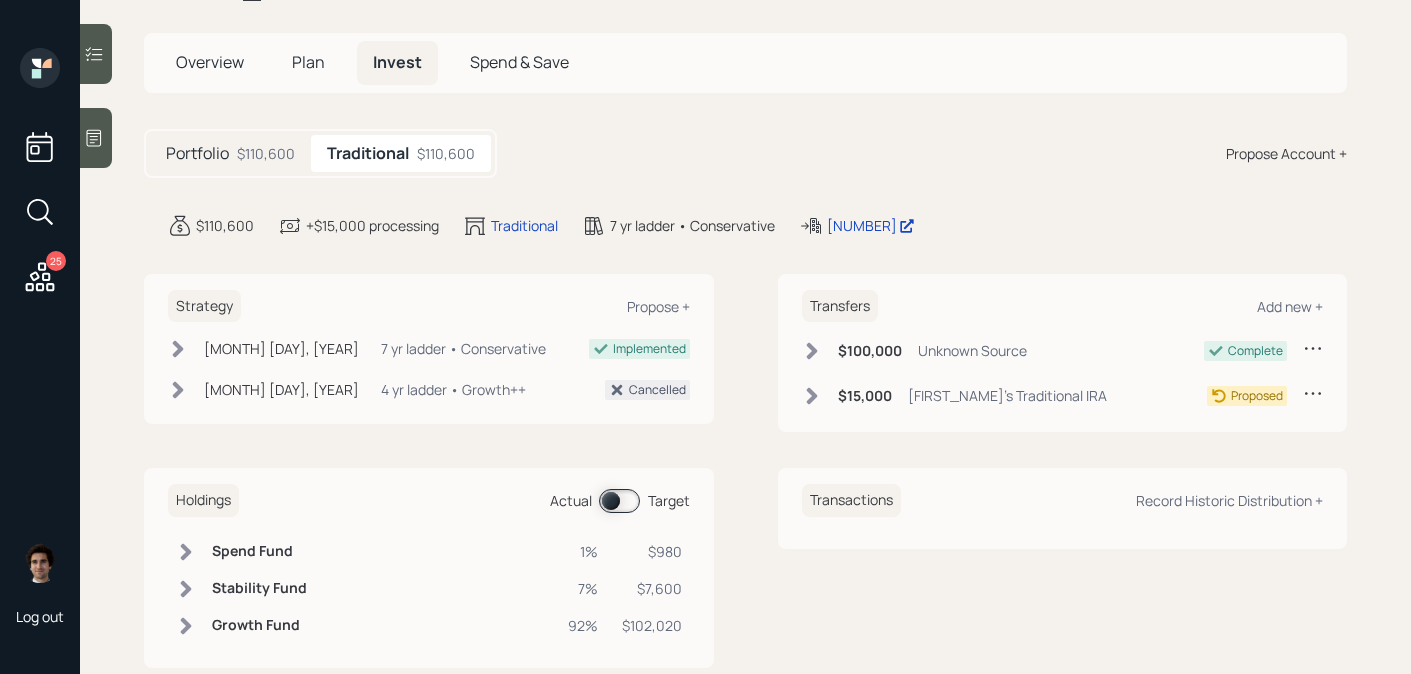 click at bounding box center (619, 501) 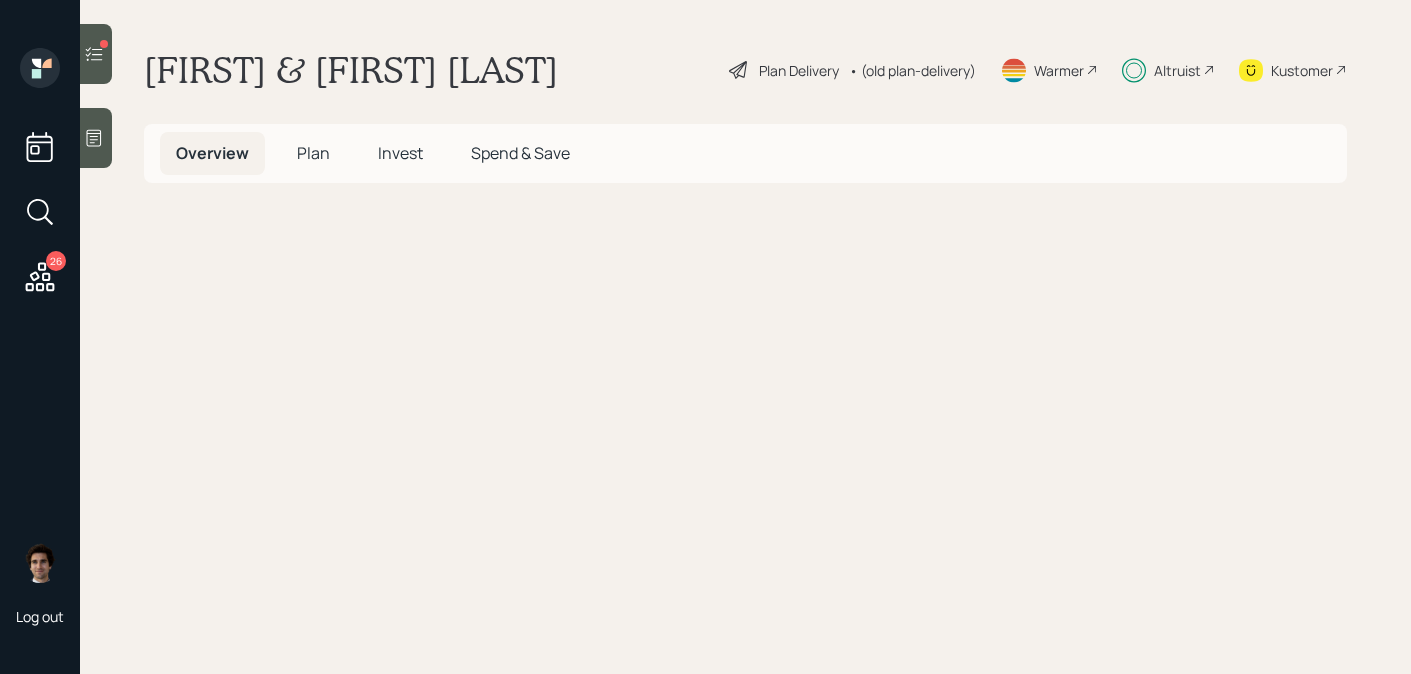 scroll, scrollTop: 0, scrollLeft: 0, axis: both 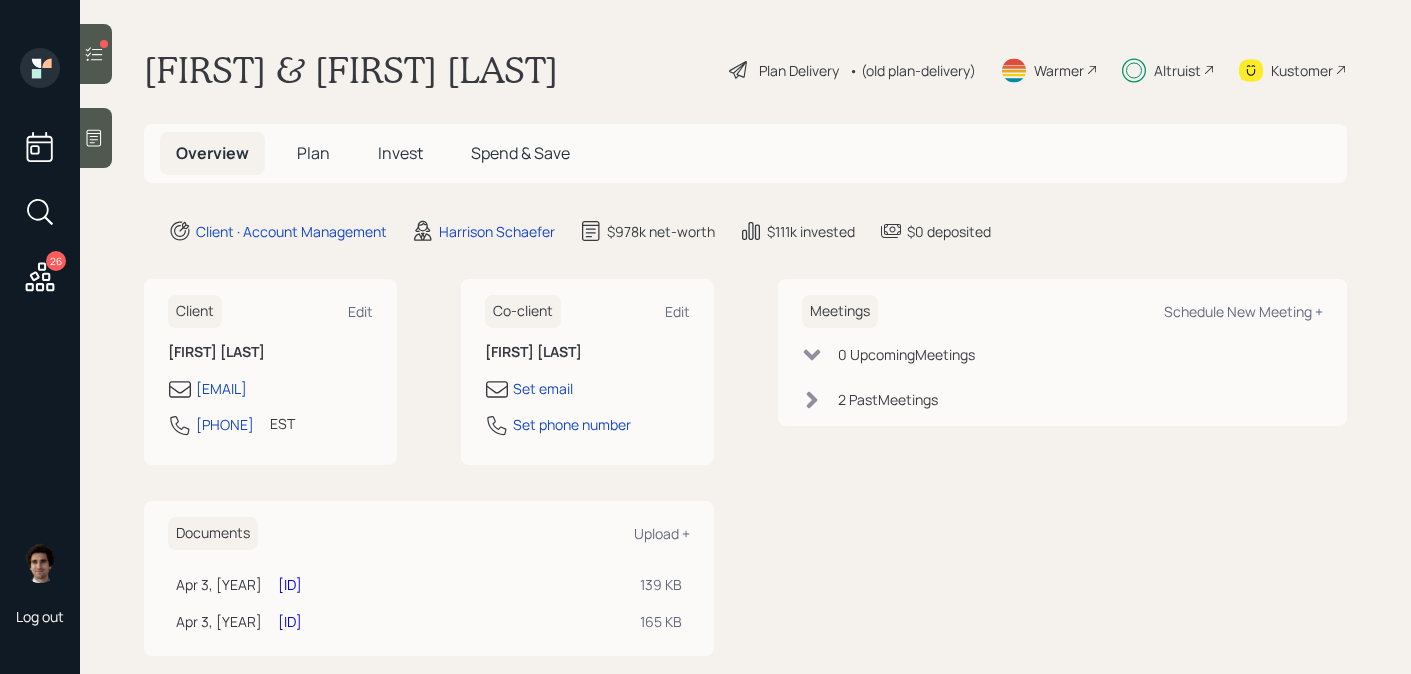 click on "Plan" at bounding box center [313, 153] 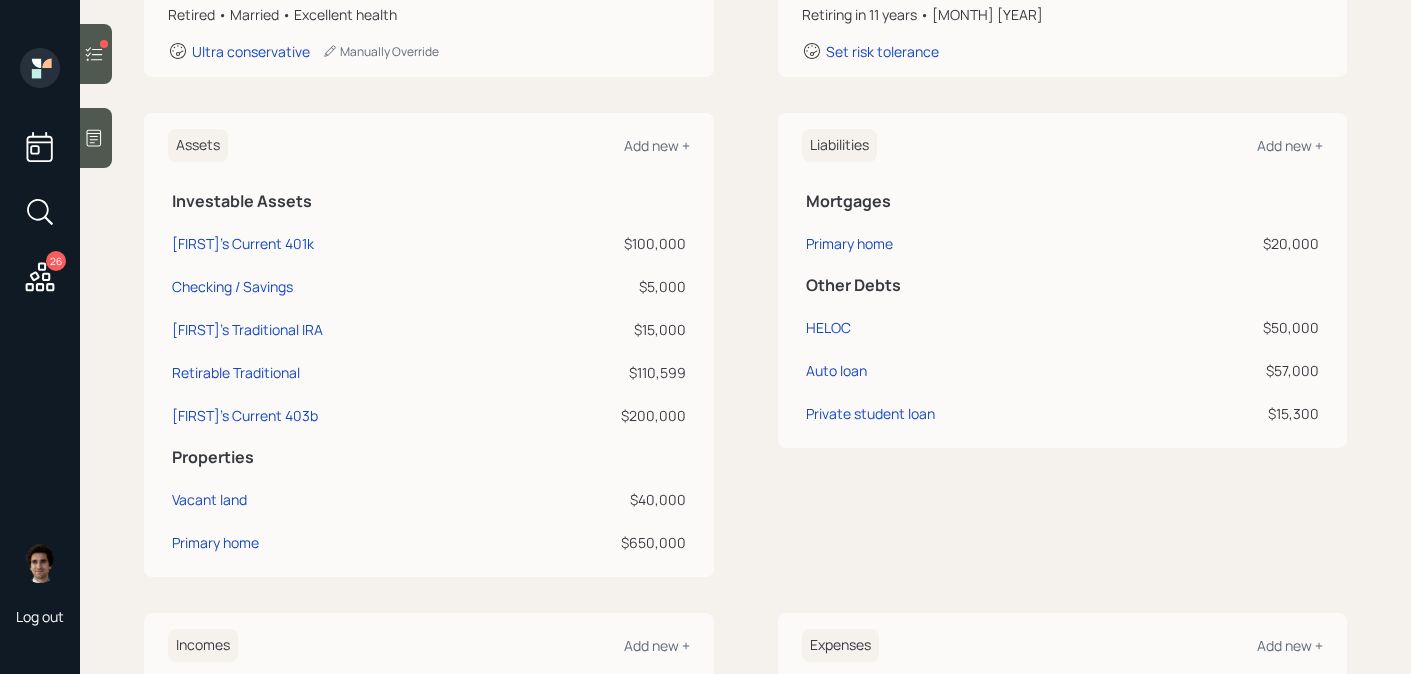 scroll, scrollTop: 397, scrollLeft: 0, axis: vertical 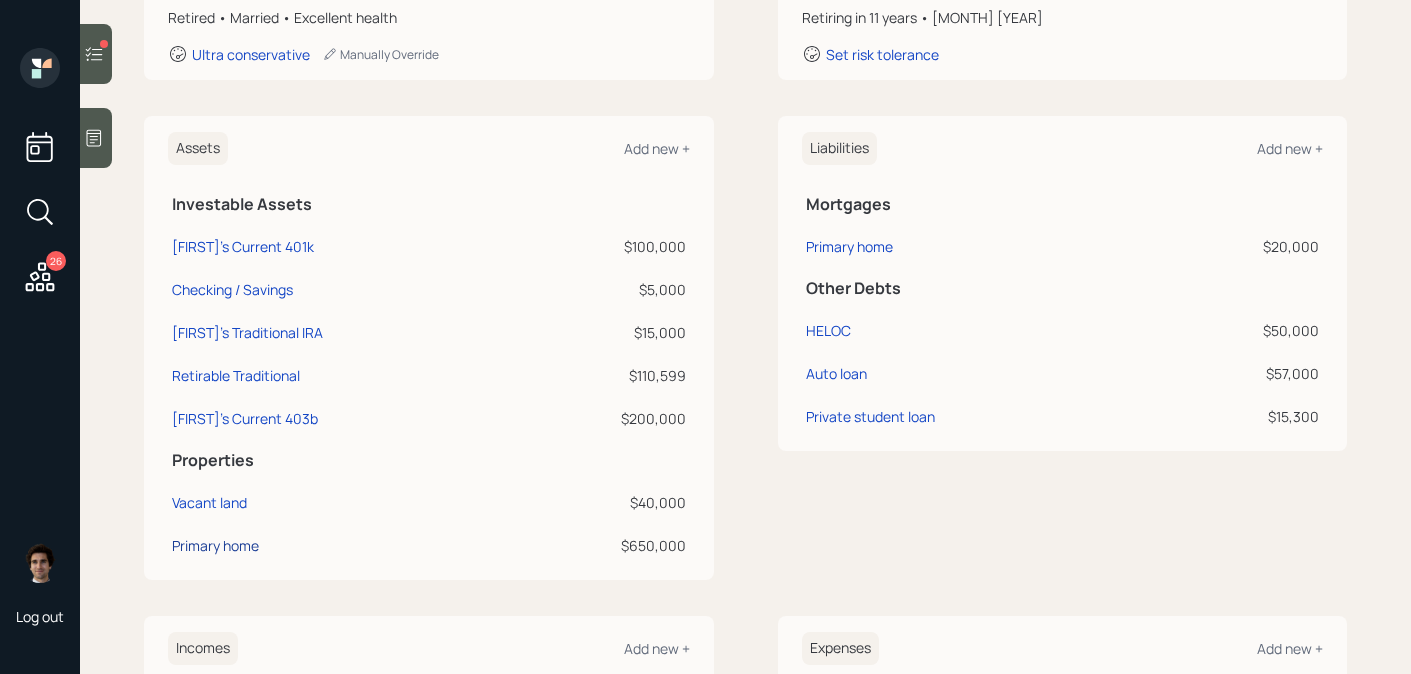 click on "Primary home" at bounding box center (215, 545) 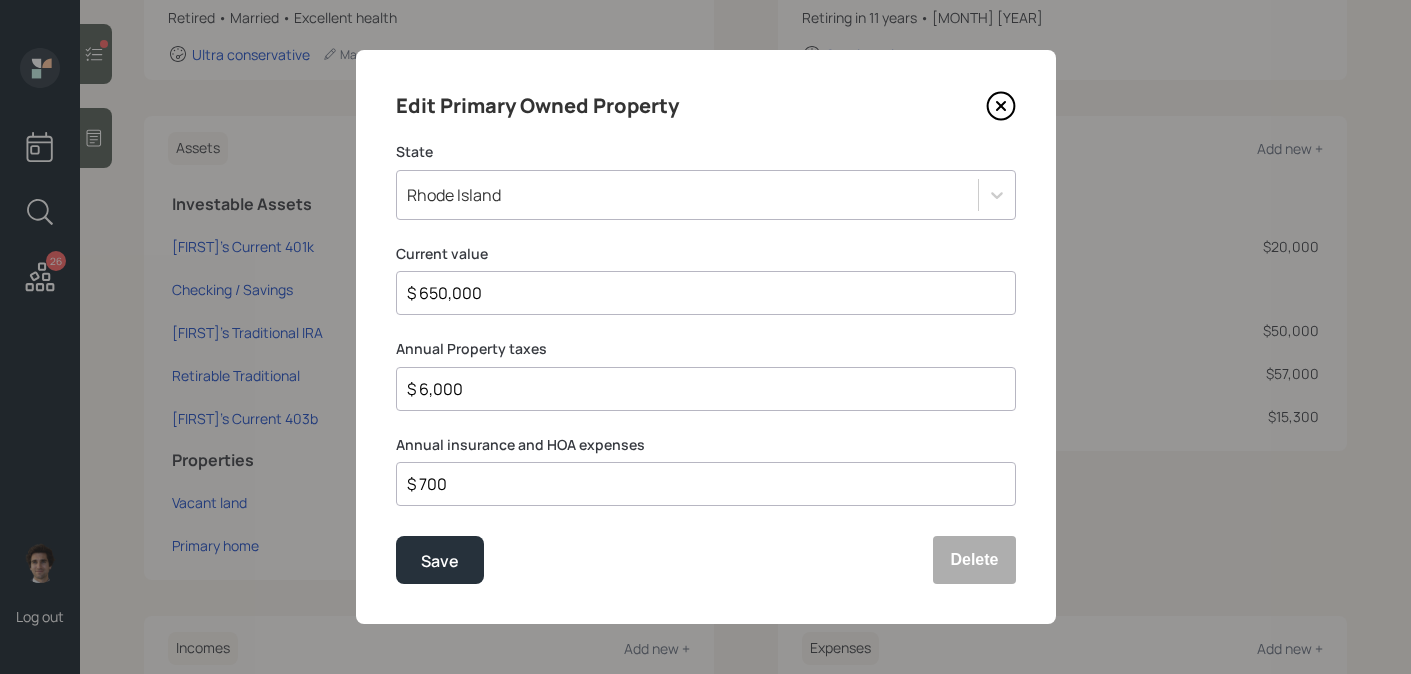 click 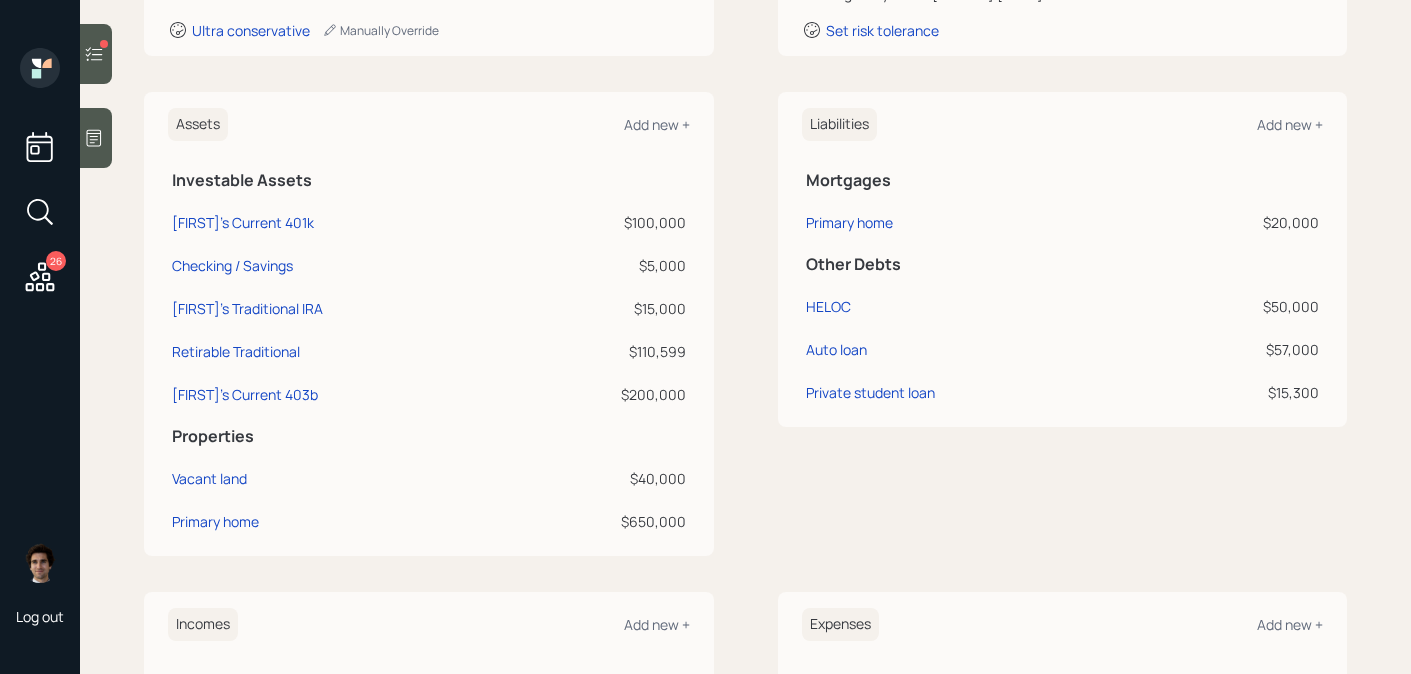 scroll, scrollTop: 221, scrollLeft: 0, axis: vertical 